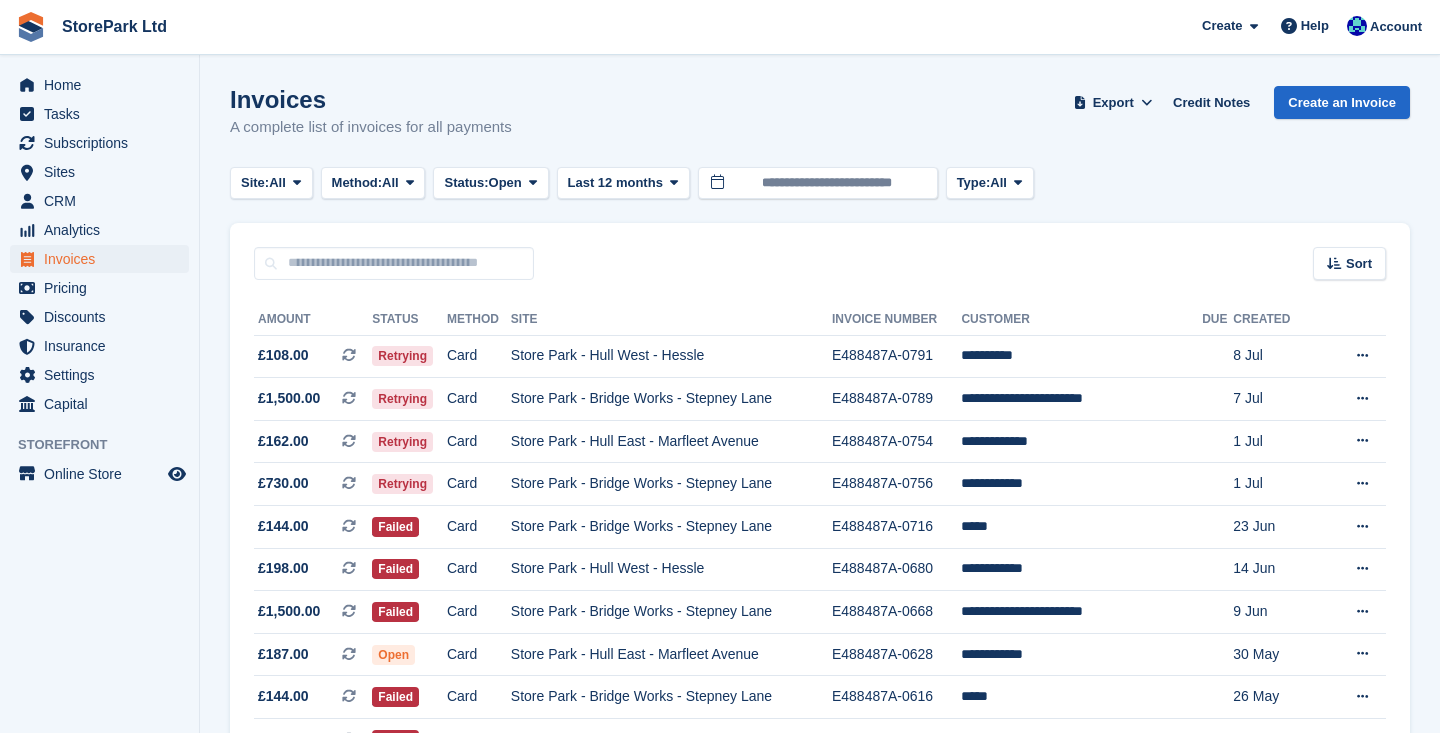 scroll, scrollTop: 0, scrollLeft: 0, axis: both 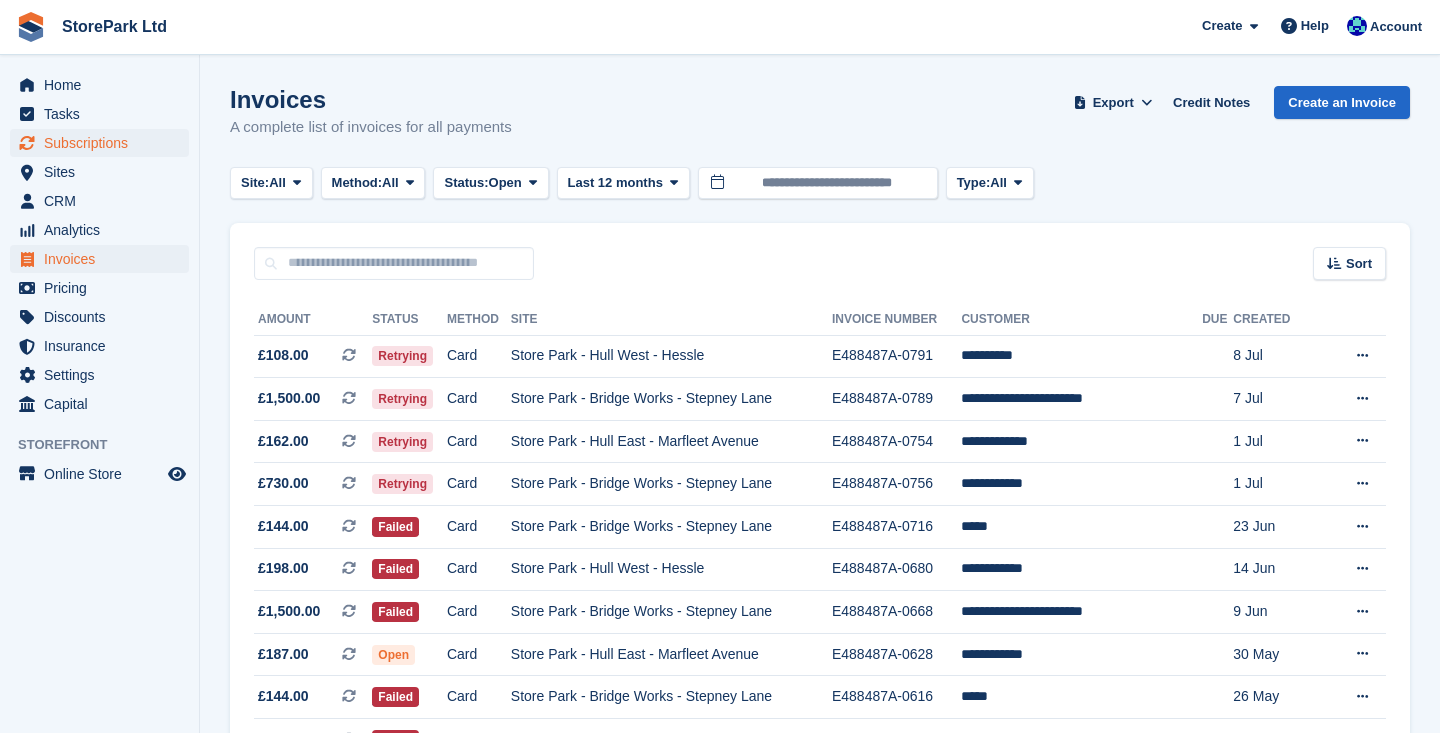 click on "Subscriptions" at bounding box center [104, 143] 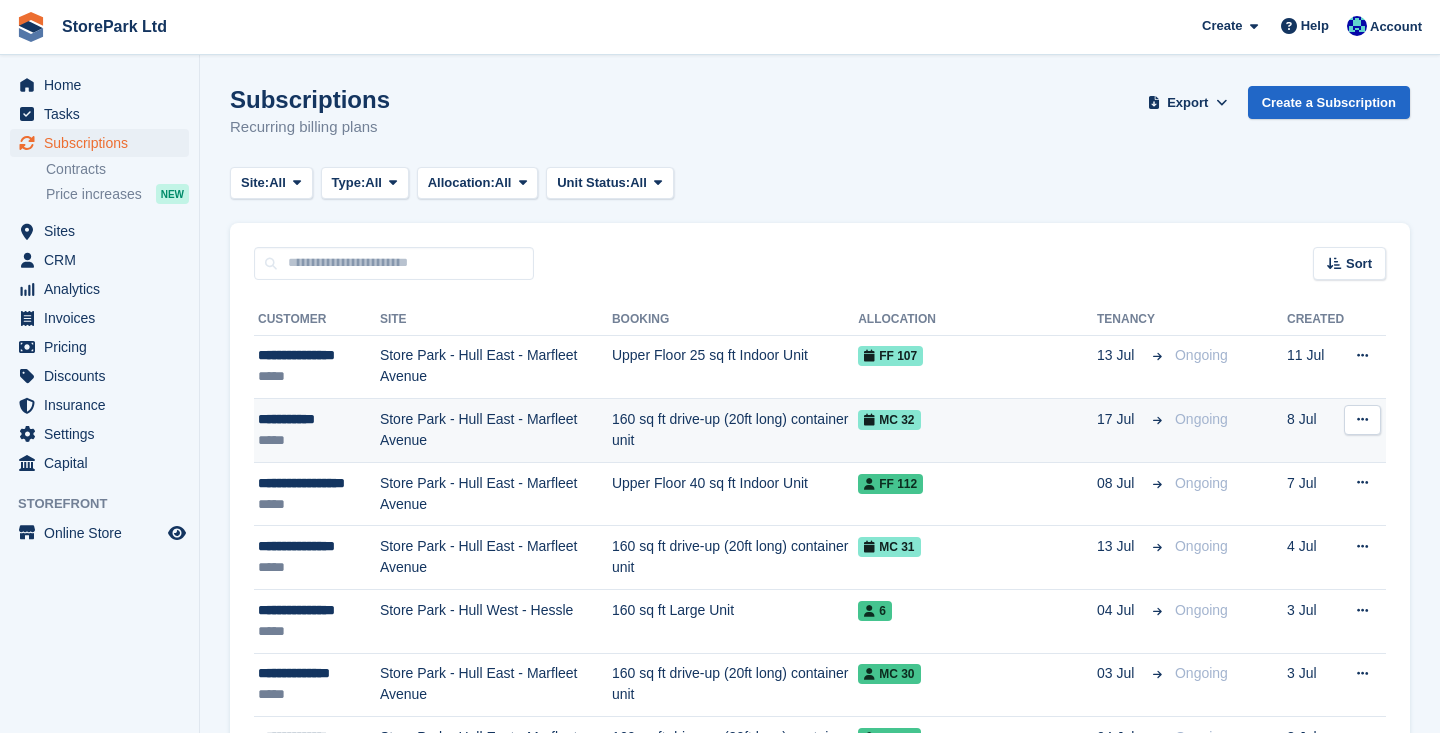 click on "Store Park - Hull East - Marfleet Avenue" at bounding box center (496, 431) 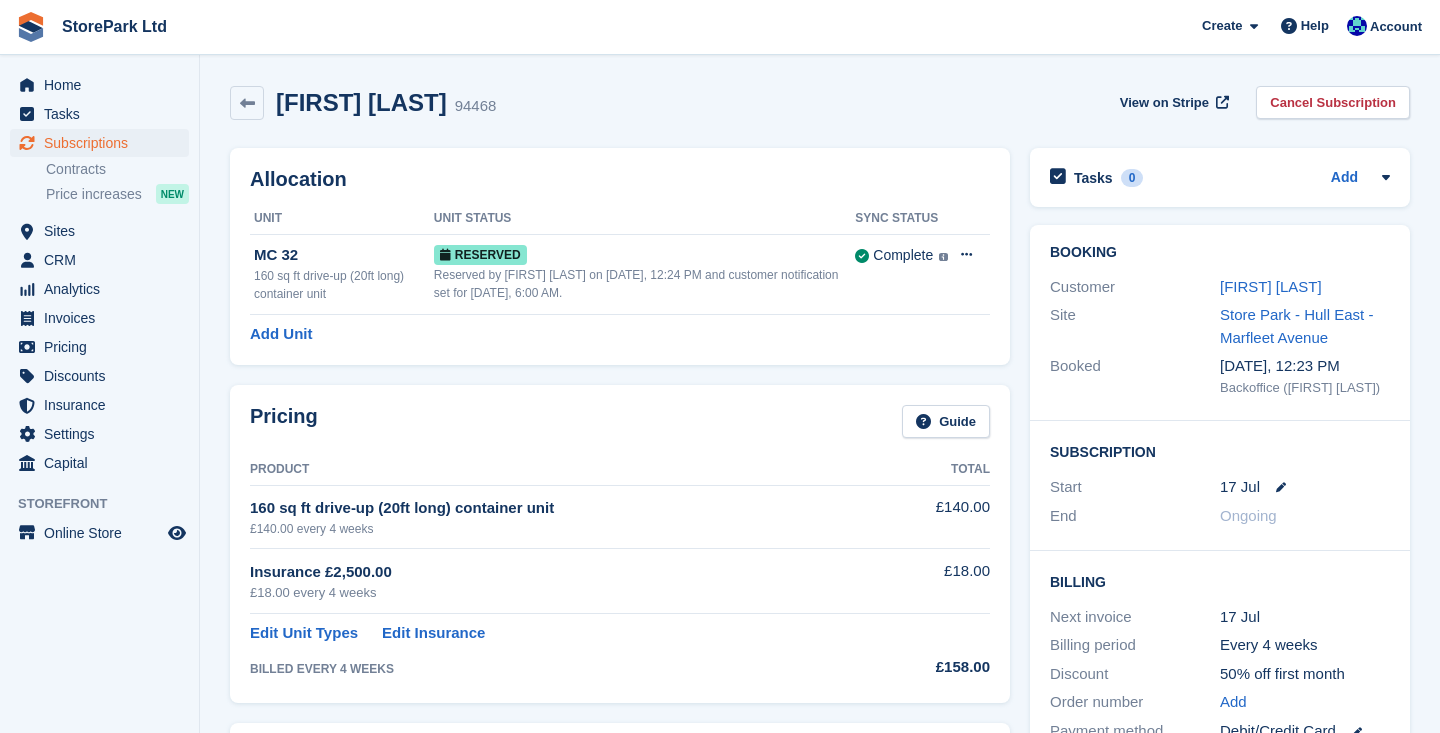 scroll, scrollTop: 0, scrollLeft: 0, axis: both 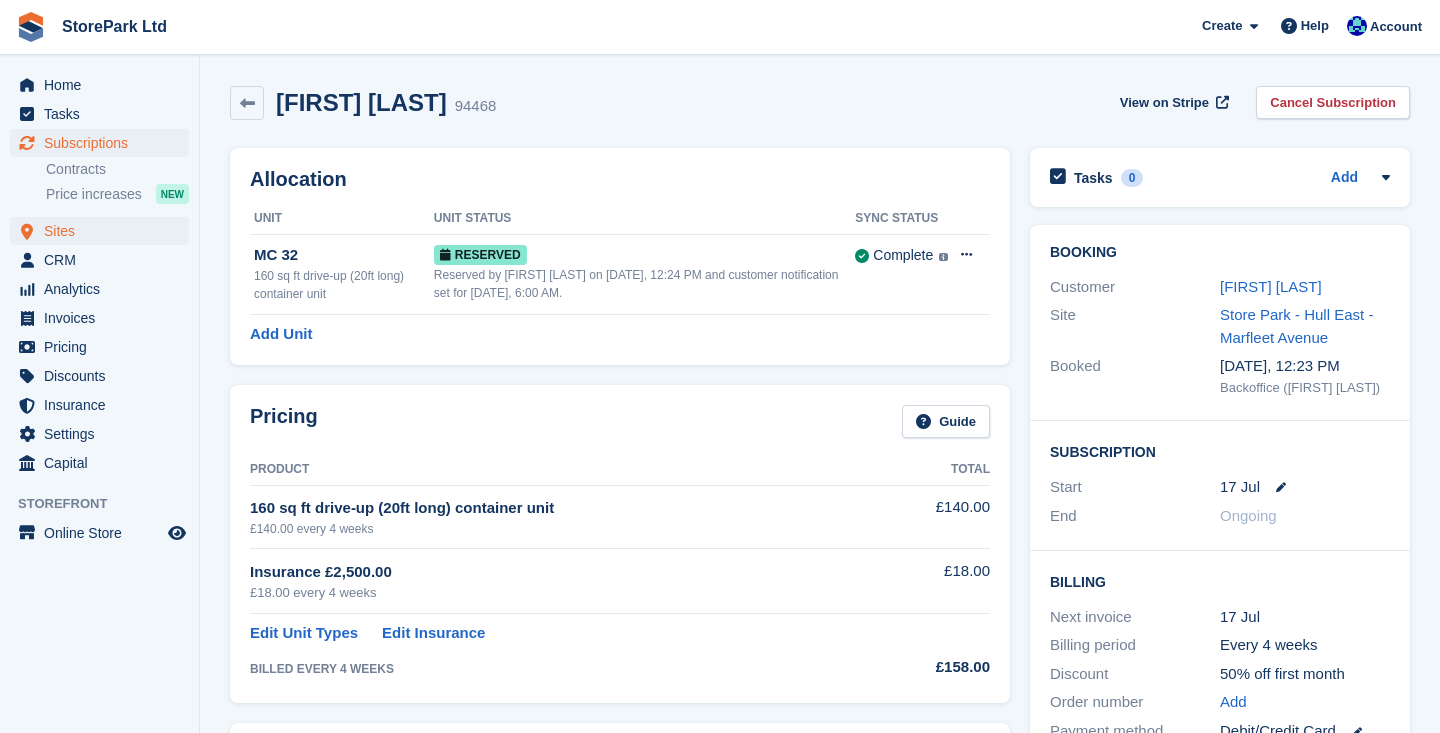 click on "Sites" at bounding box center (104, 231) 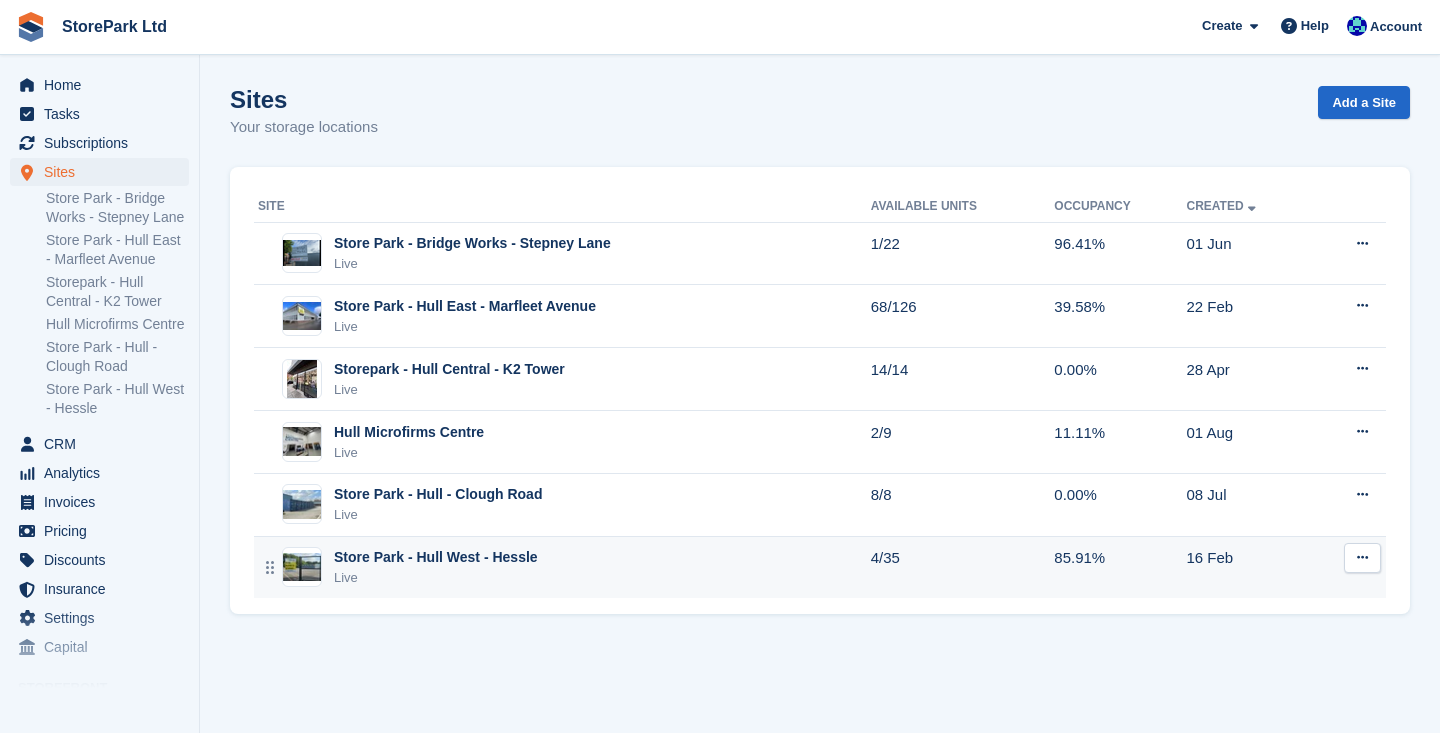 click on "Store Park - Hull West - Hessle
Live" at bounding box center [564, 567] 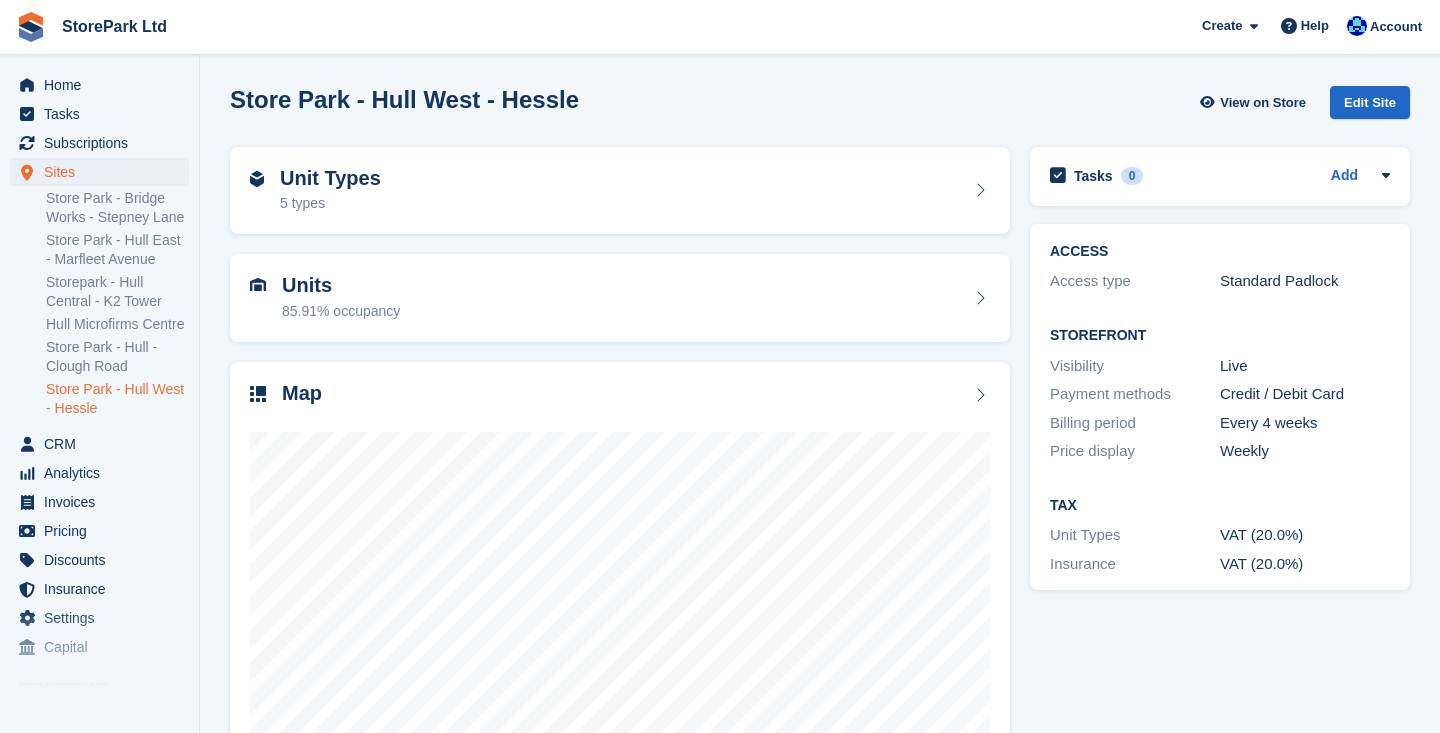scroll, scrollTop: 0, scrollLeft: 0, axis: both 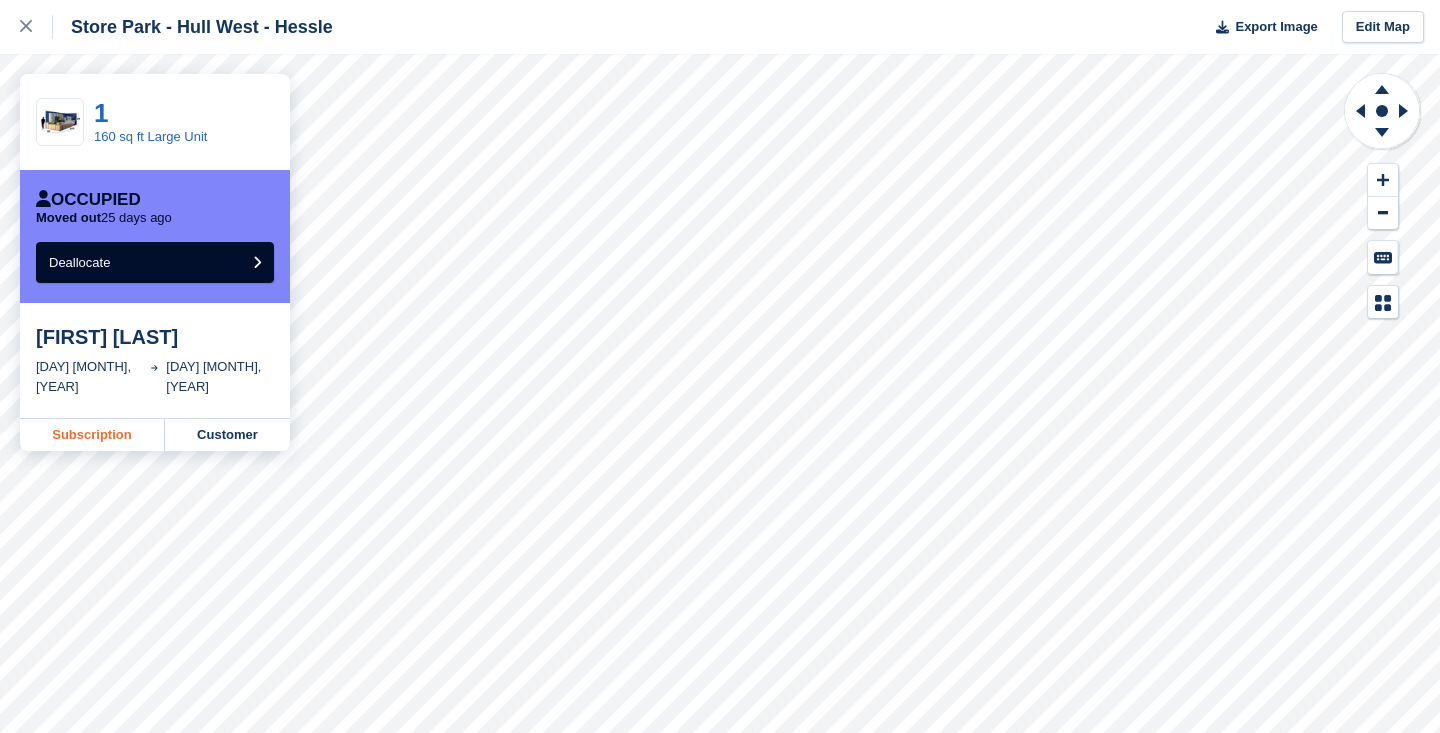 click on "Subscription" at bounding box center (92, 435) 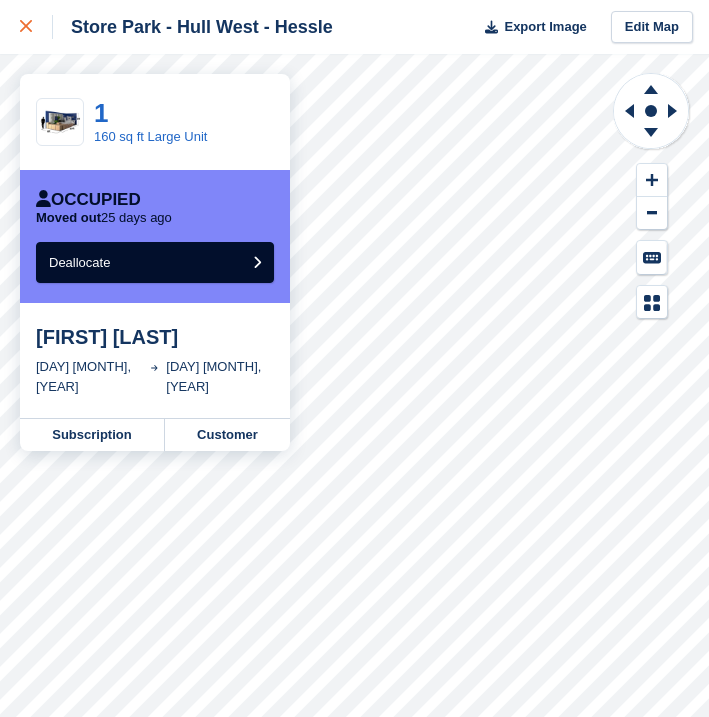 click at bounding box center (36, 27) 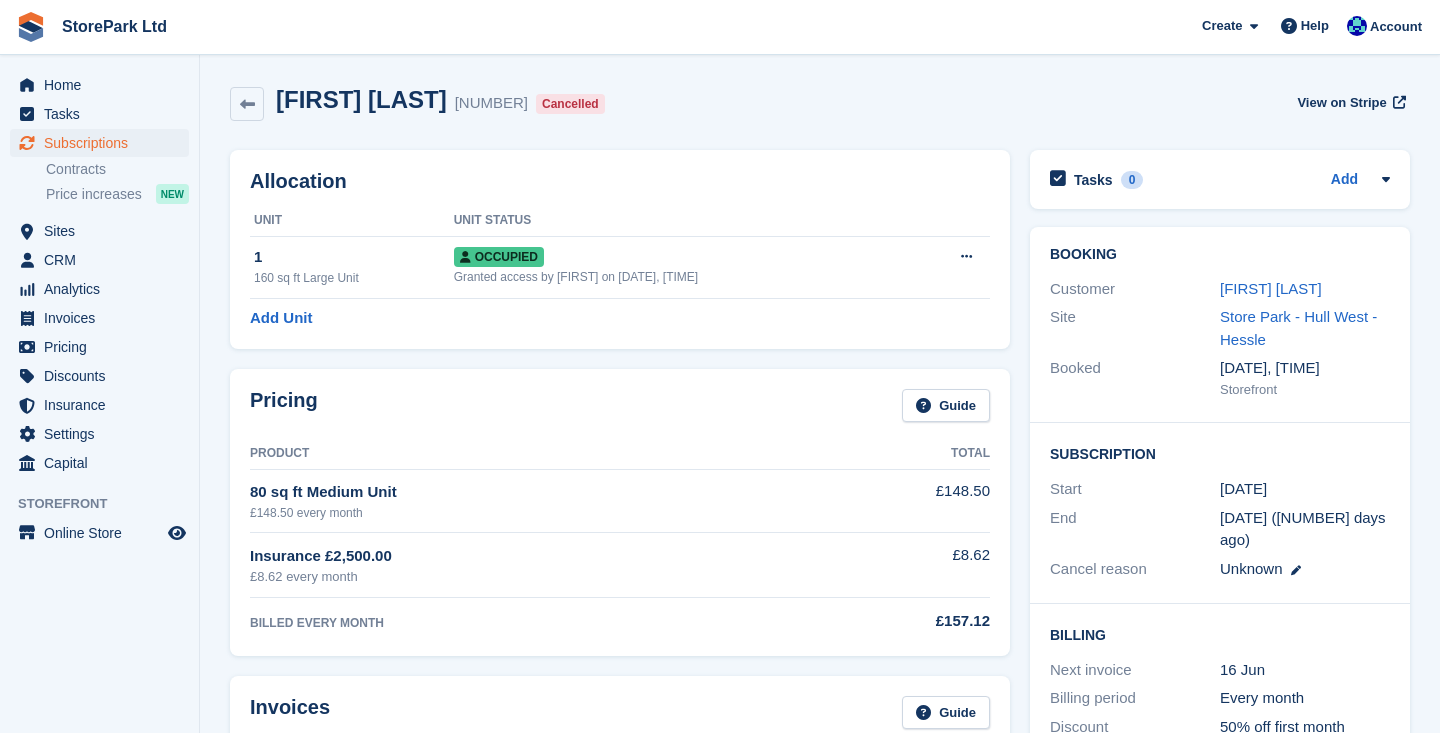 scroll, scrollTop: 0, scrollLeft: 0, axis: both 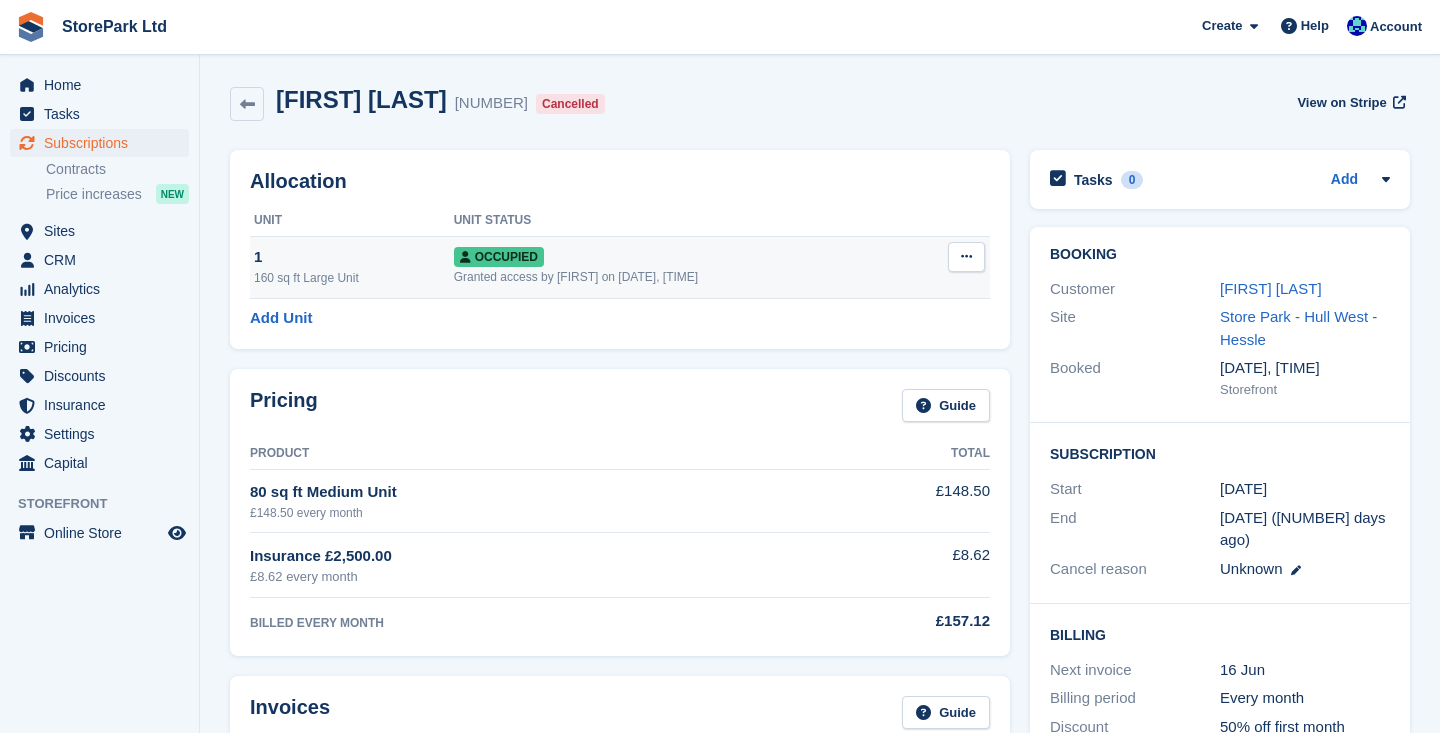 click at bounding box center [966, 256] 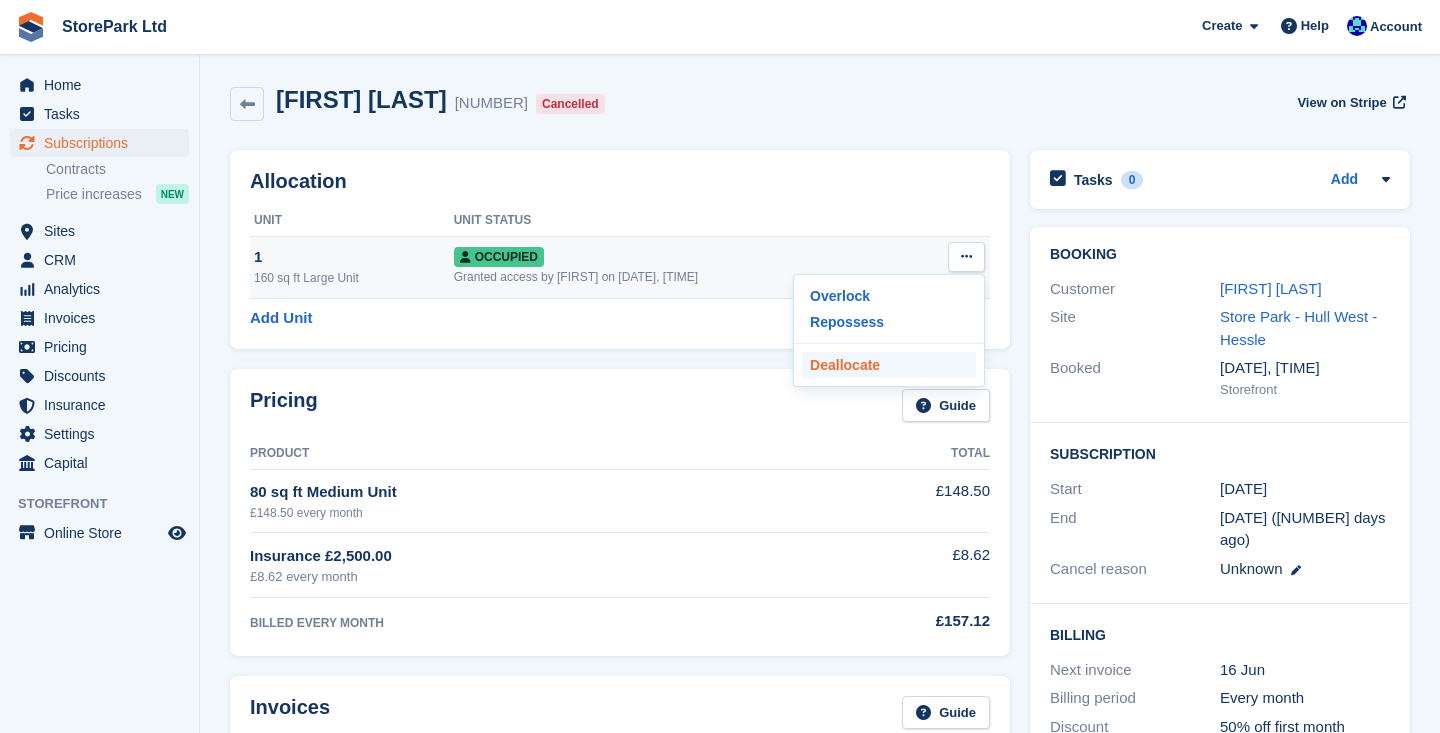 click on "Deallocate" at bounding box center [889, 365] 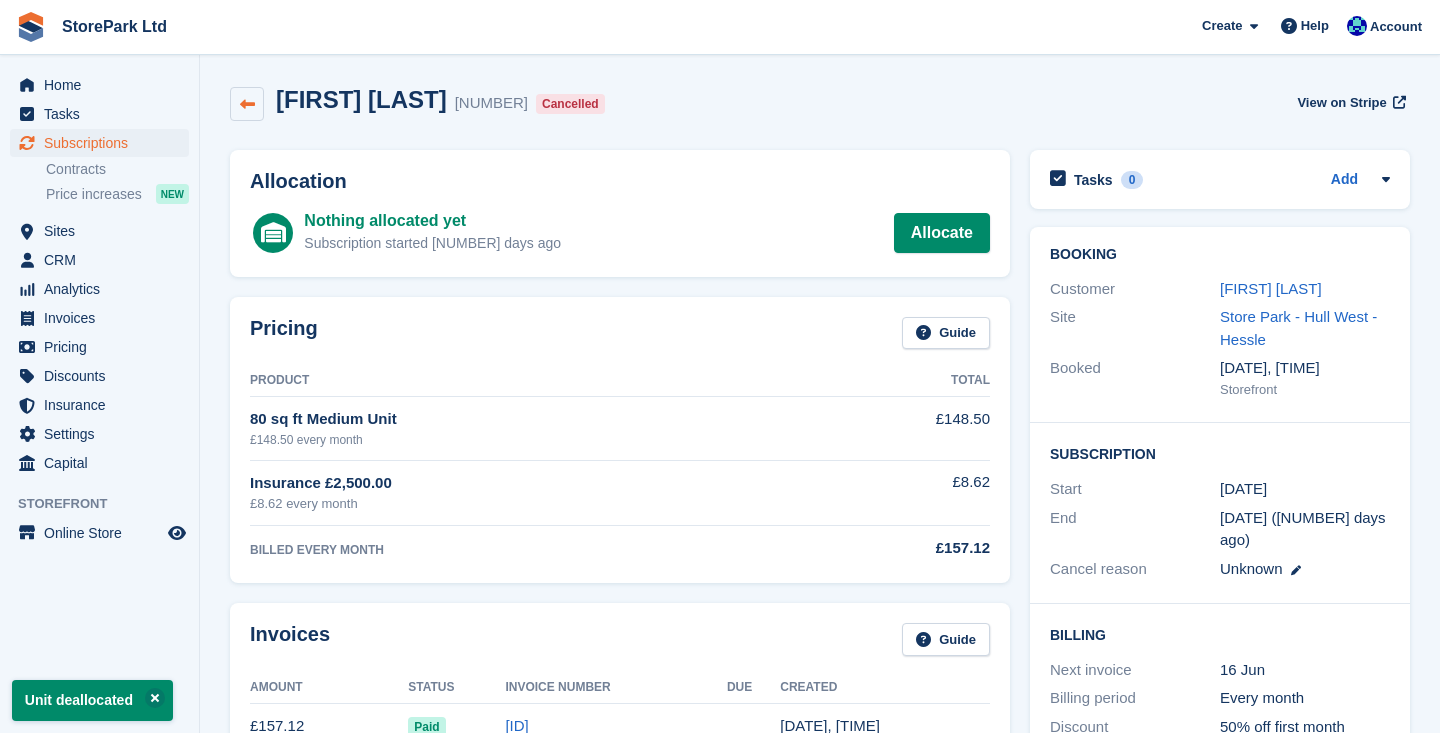 click at bounding box center (247, 104) 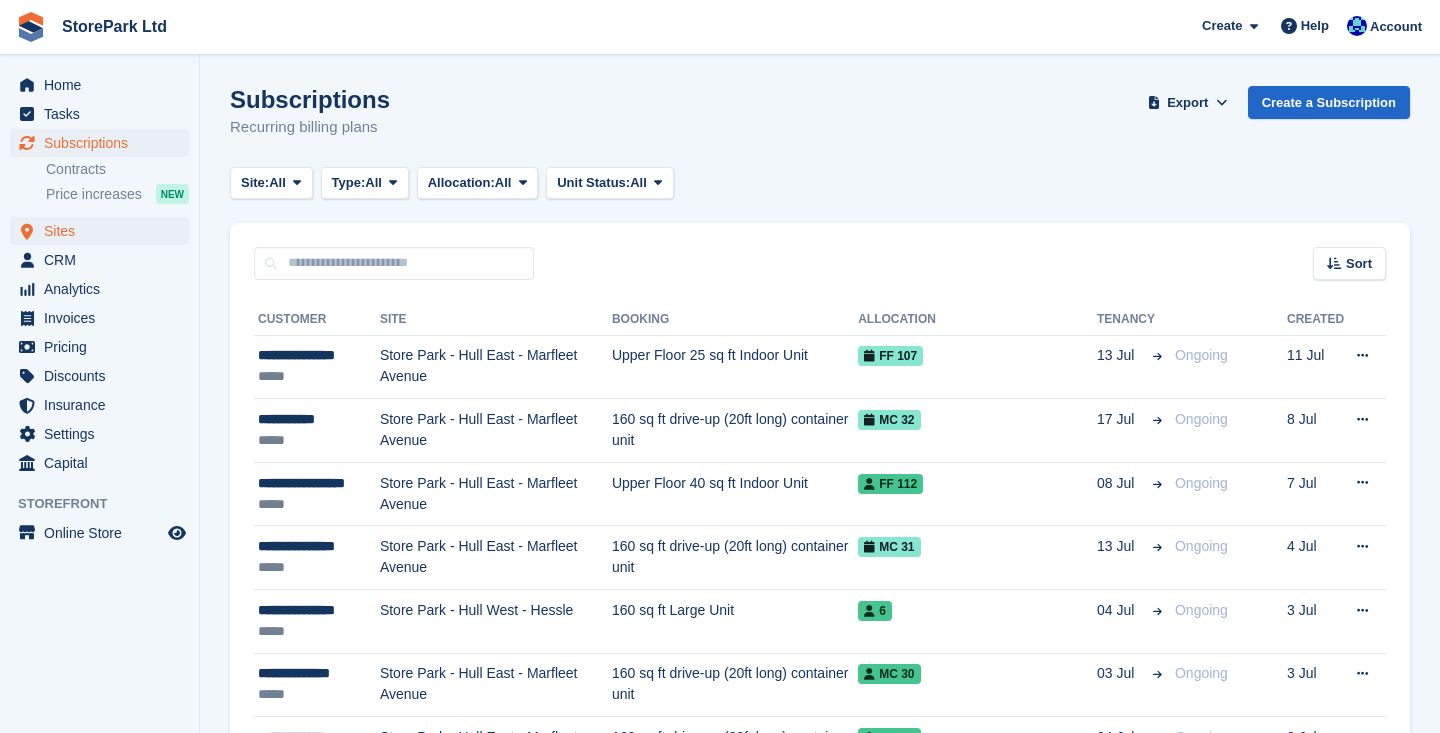 click on "Sites" at bounding box center (104, 231) 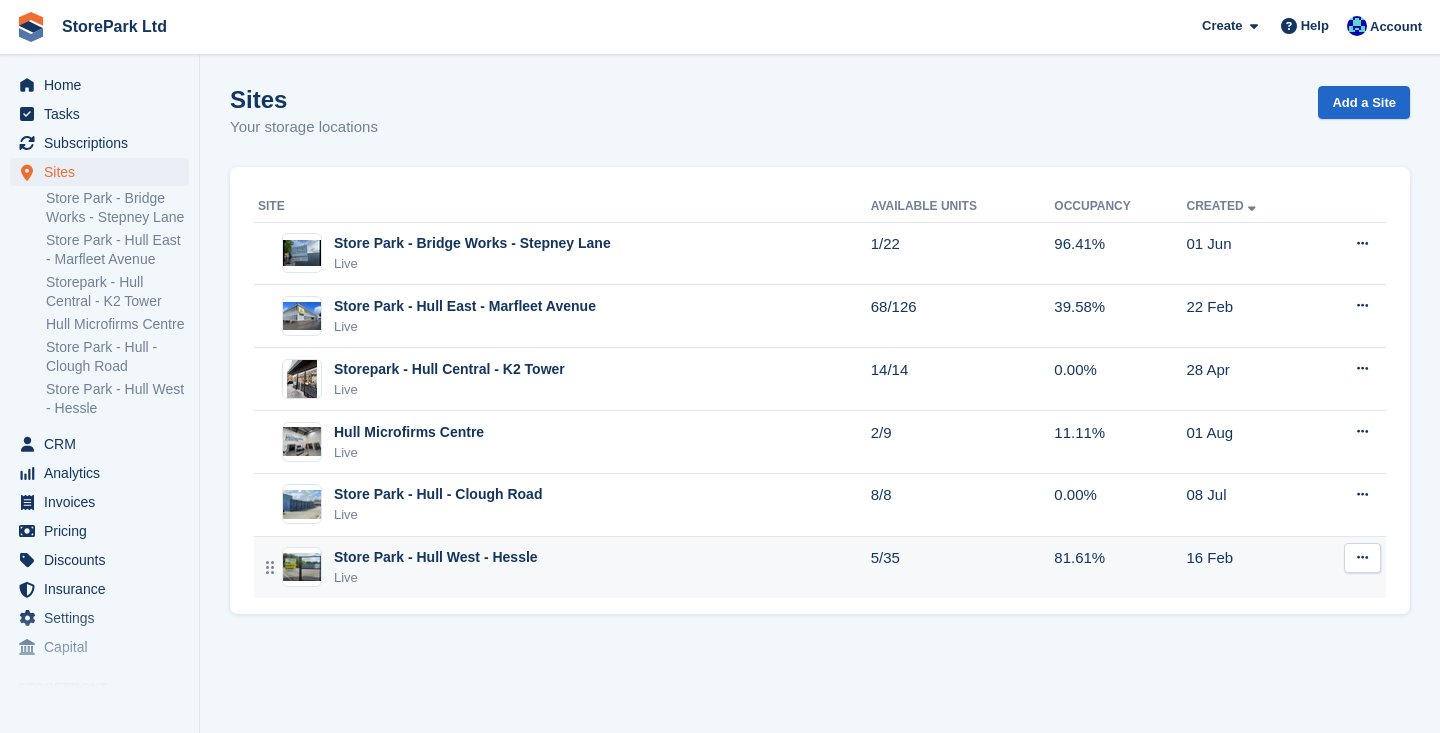 click on "Live" at bounding box center [436, 578] 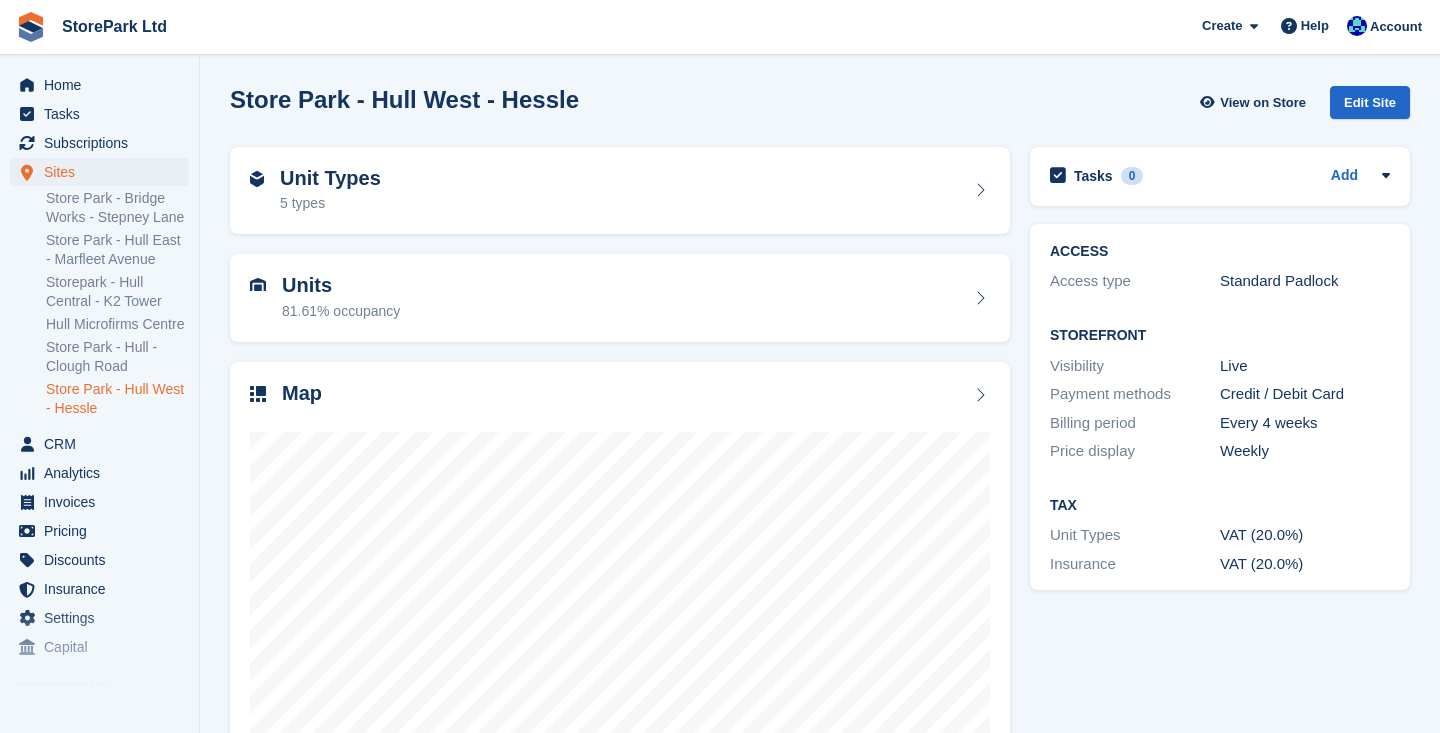 scroll, scrollTop: 0, scrollLeft: 0, axis: both 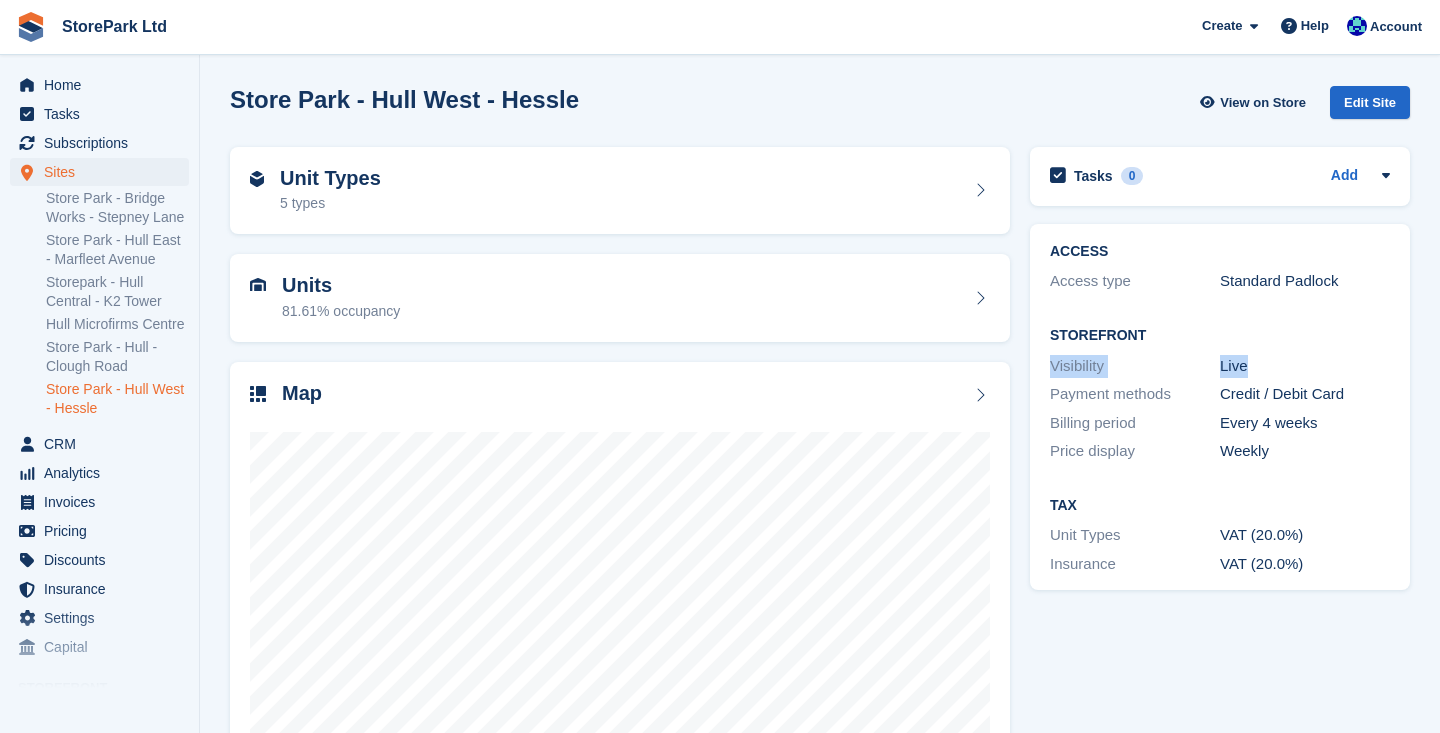 drag, startPoint x: 1434, startPoint y: 341, endPoint x: 1438, endPoint y: 362, distance: 21.377558 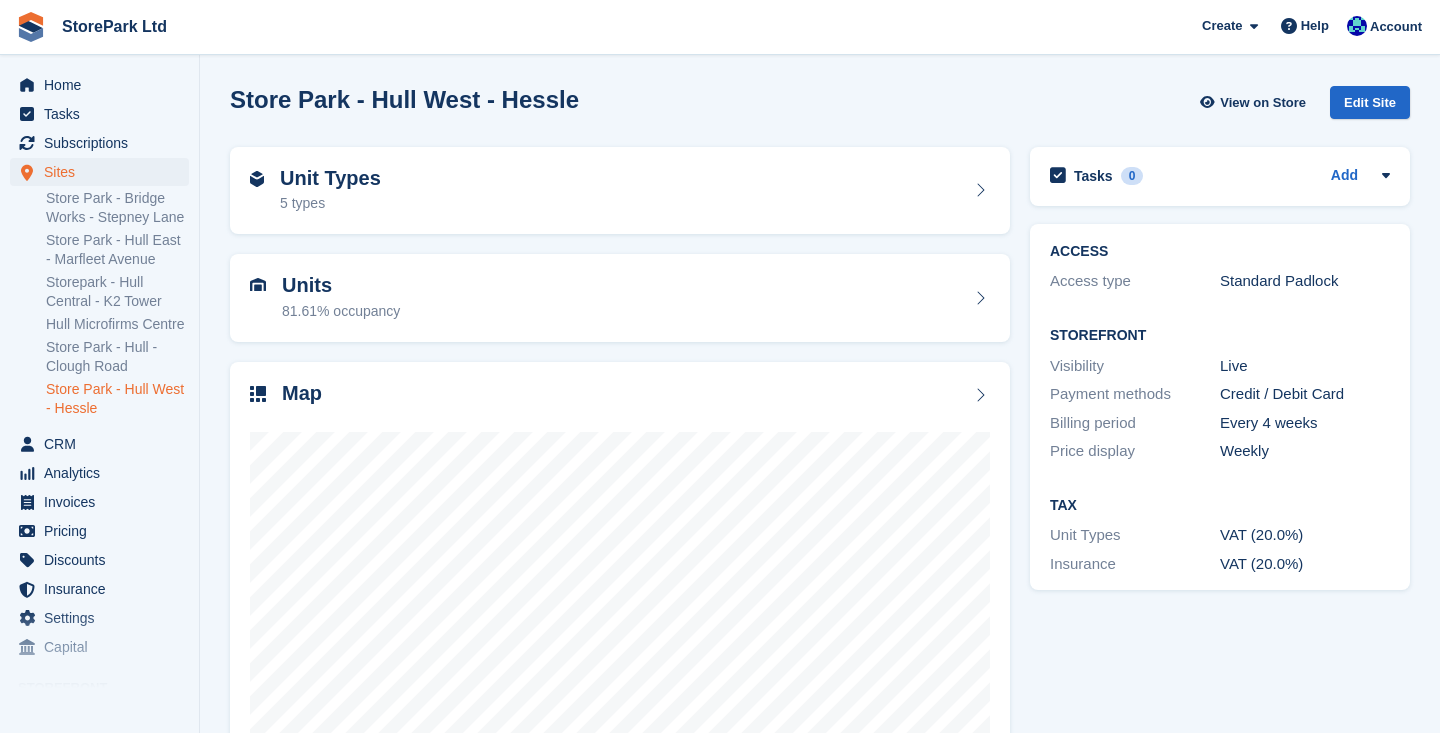 click on "Tasks
0
Add
No tasks related to Store Park - Hull West - Hessle
ACCESS
Access type
Standard Padlock
Storefront
Visibility
Live
Payment methods
Credit / Debit Card
Billing period
Every 4 weeks
Price display
Weekly
Tax" at bounding box center [1220, 487] 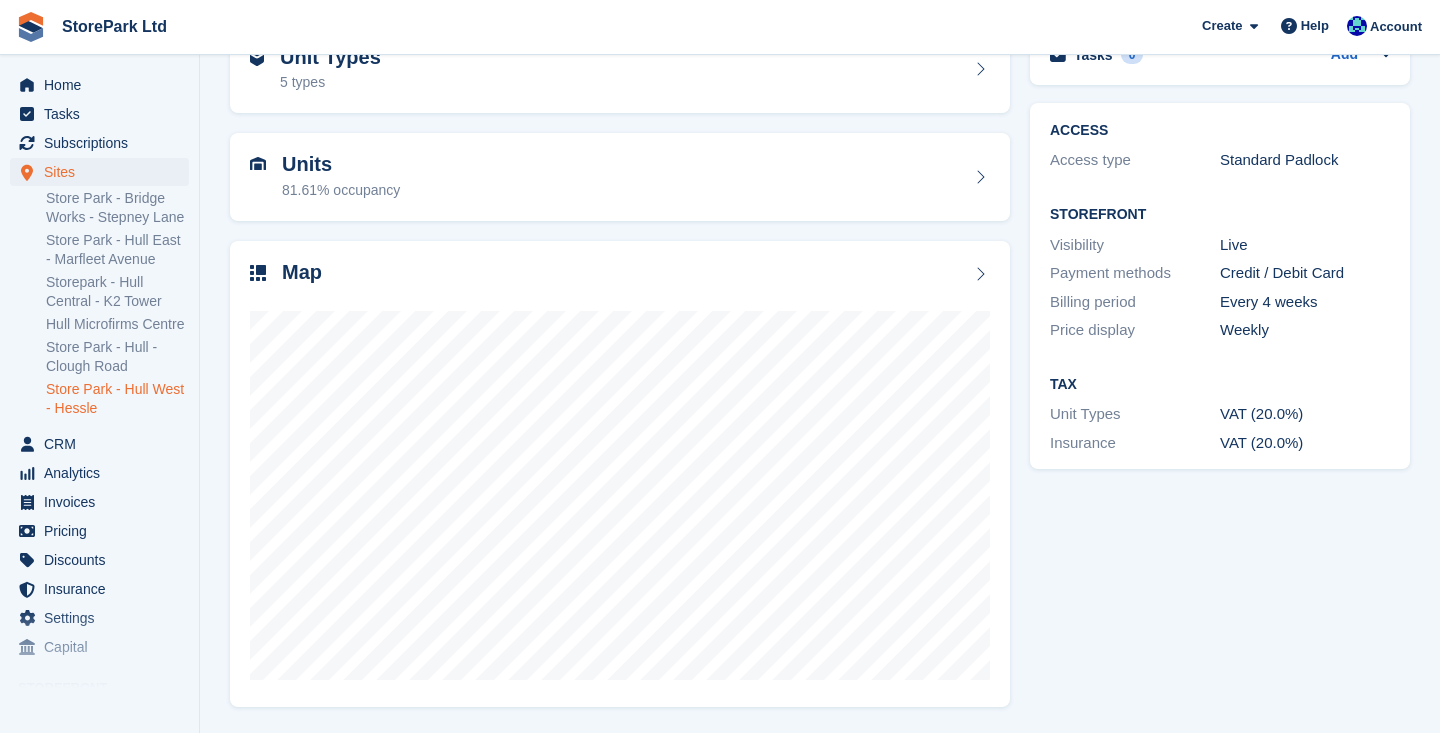 scroll, scrollTop: 119, scrollLeft: 0, axis: vertical 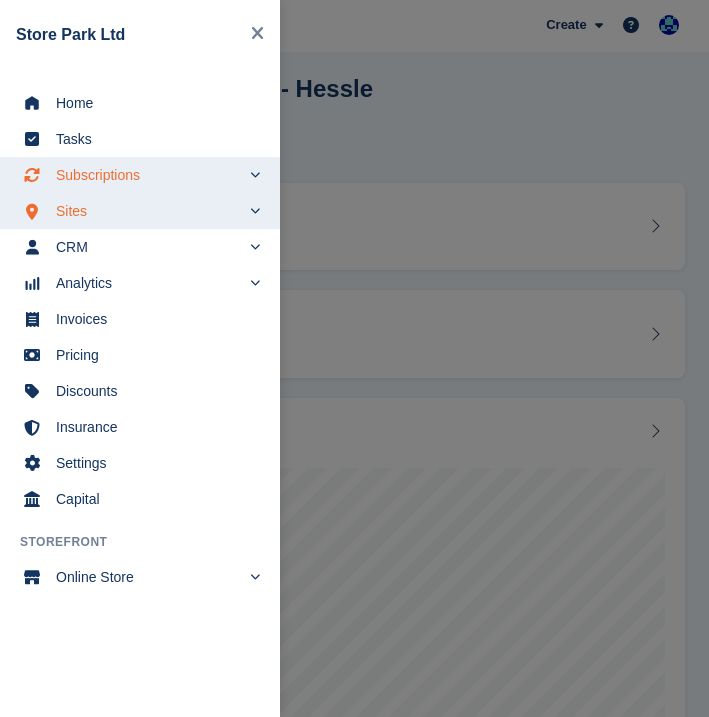 click on "Subscriptions" at bounding box center [148, 175] 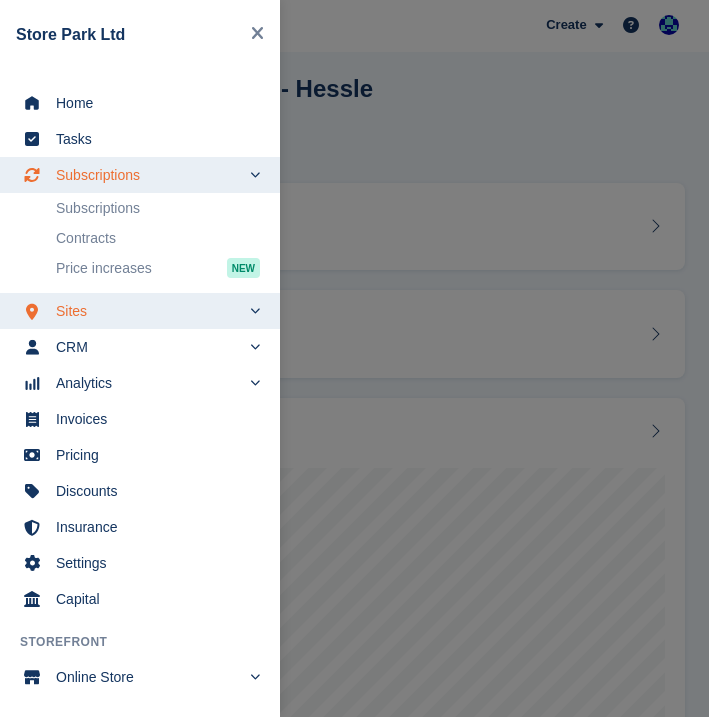 click on "Subscriptions" at bounding box center [148, 175] 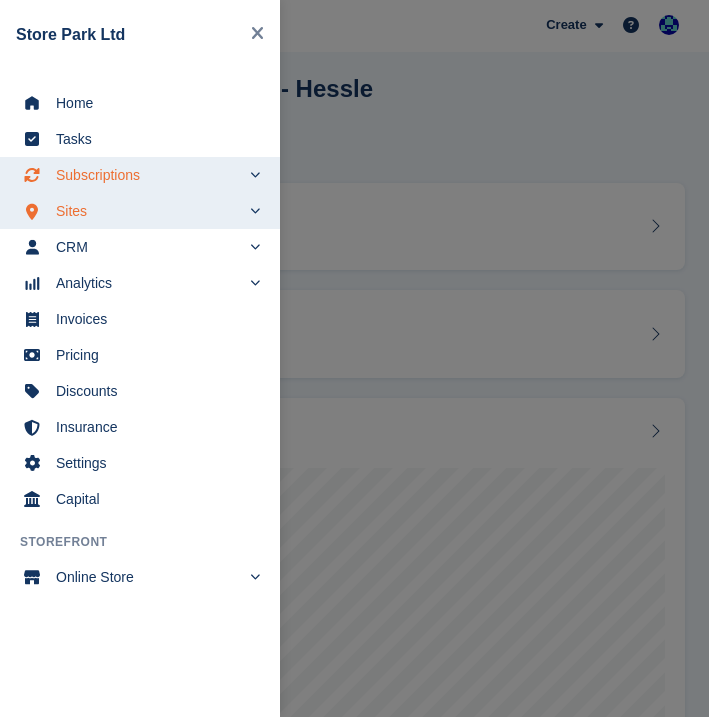 click at bounding box center (255, 174) 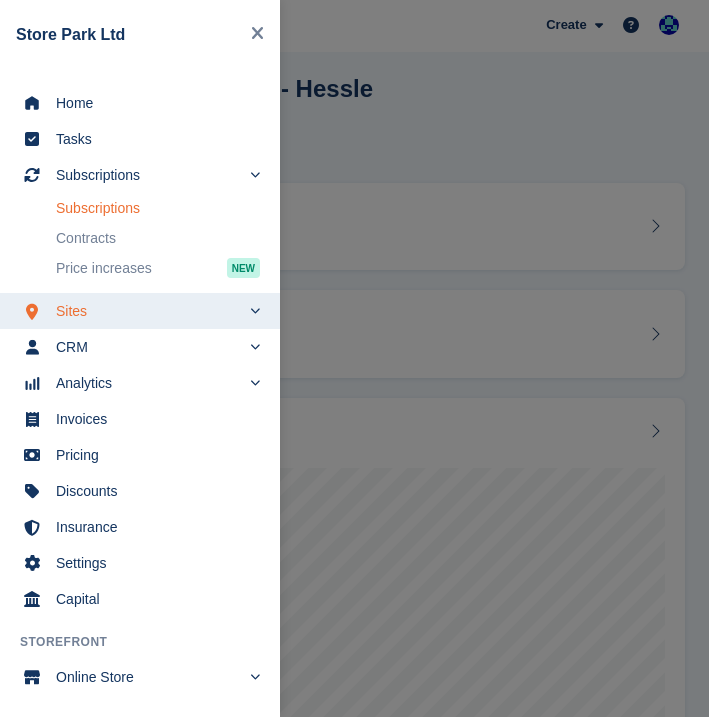 click on "Subscriptions" at bounding box center [158, 208] 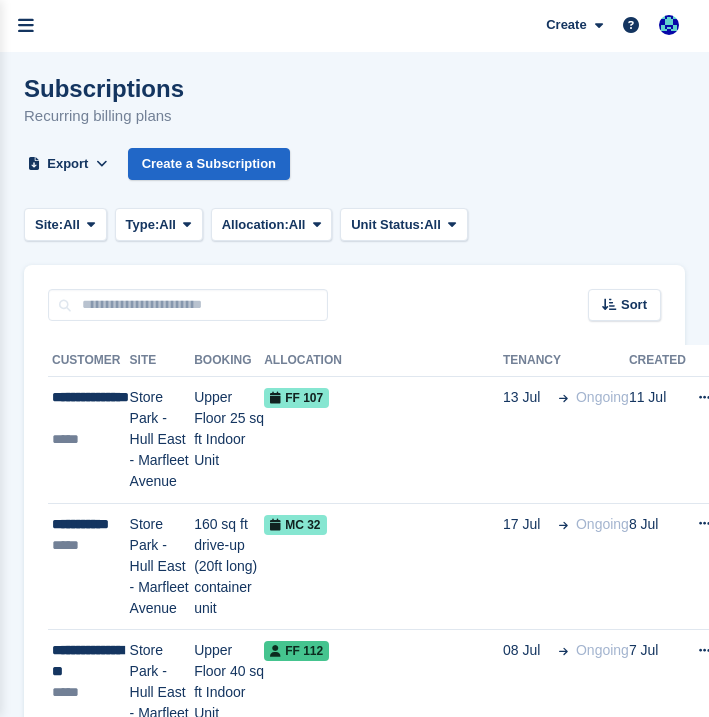 scroll, scrollTop: 0, scrollLeft: 0, axis: both 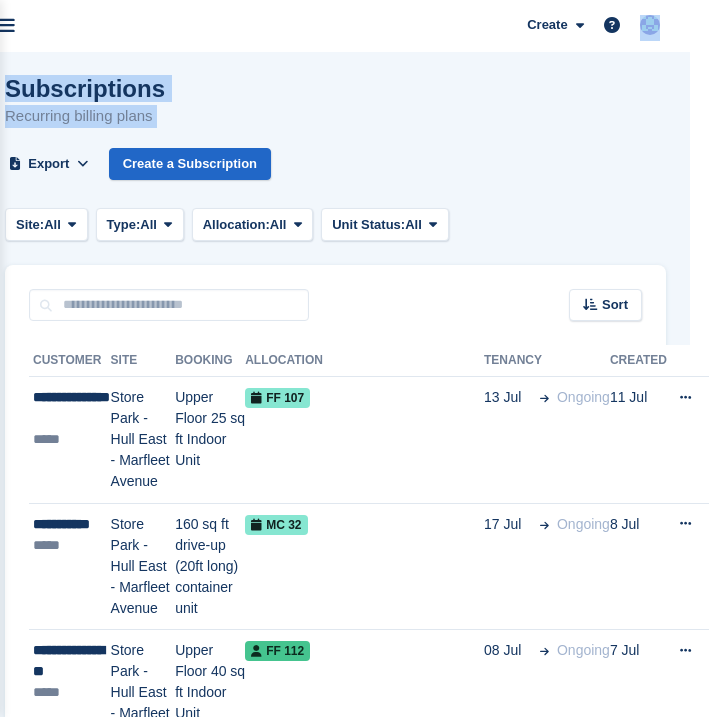 drag, startPoint x: 701, startPoint y: 72, endPoint x: 713, endPoint y: 17, distance: 56.293873 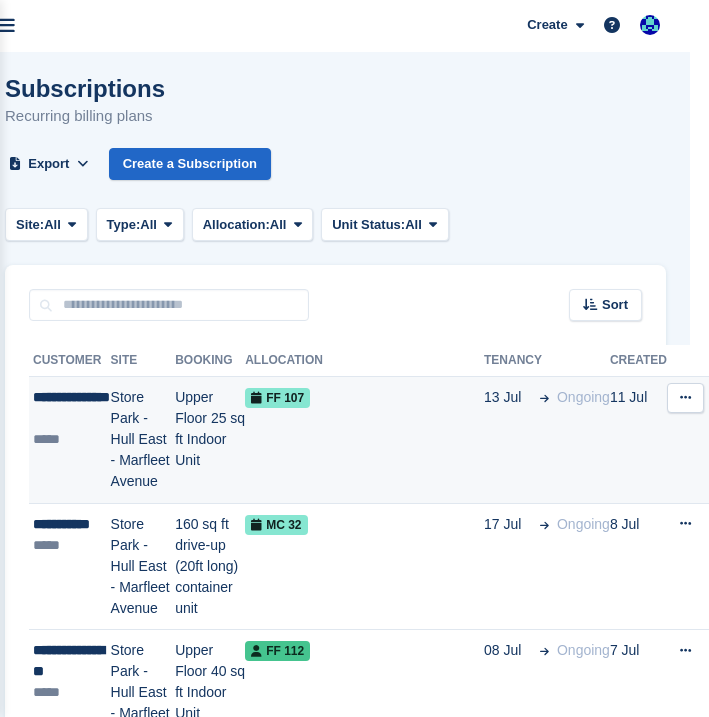 click on "FF 107" at bounding box center (364, 440) 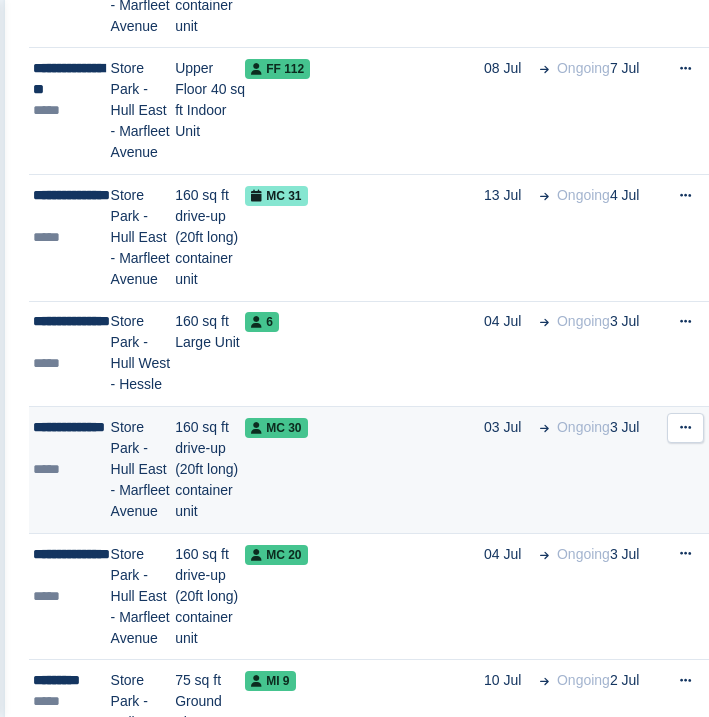 scroll, scrollTop: 588, scrollLeft: 38, axis: both 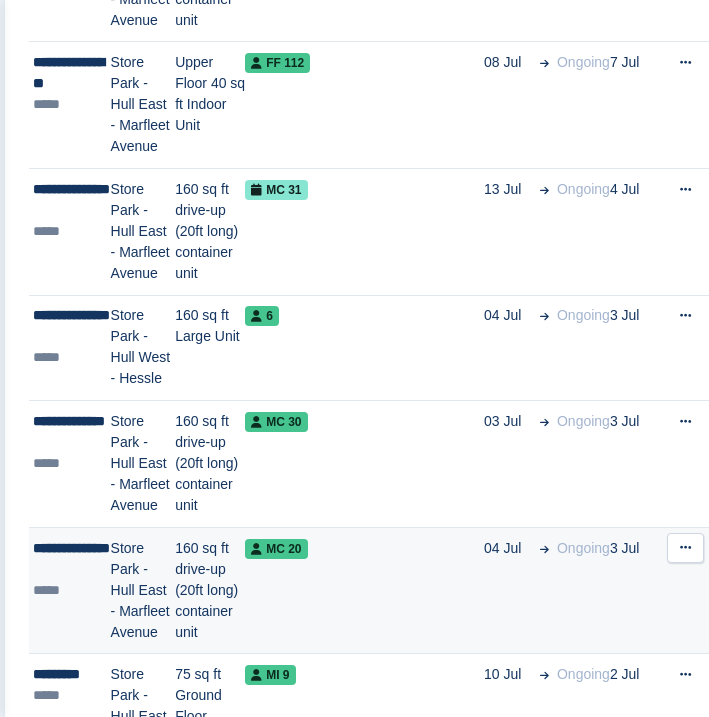 click on "MC 20" at bounding box center [364, 590] 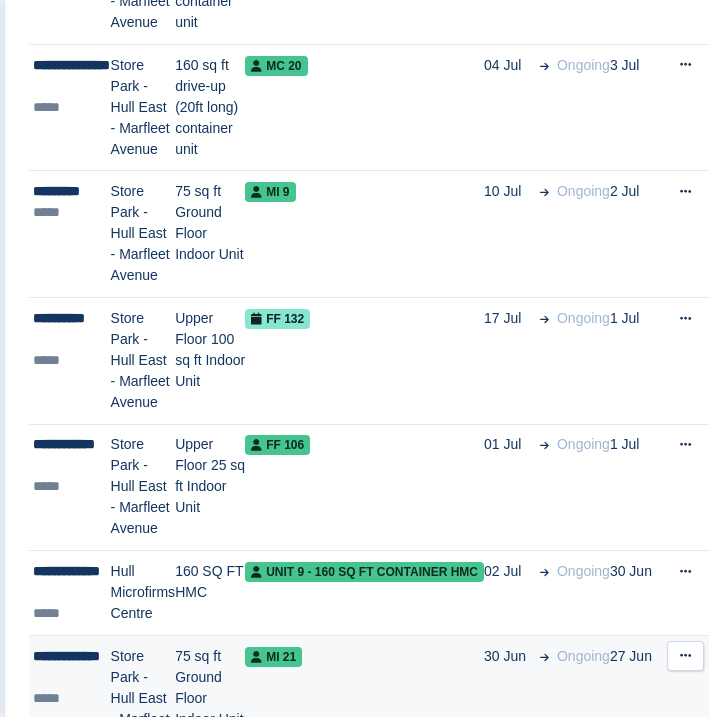 scroll, scrollTop: 1077, scrollLeft: 38, axis: both 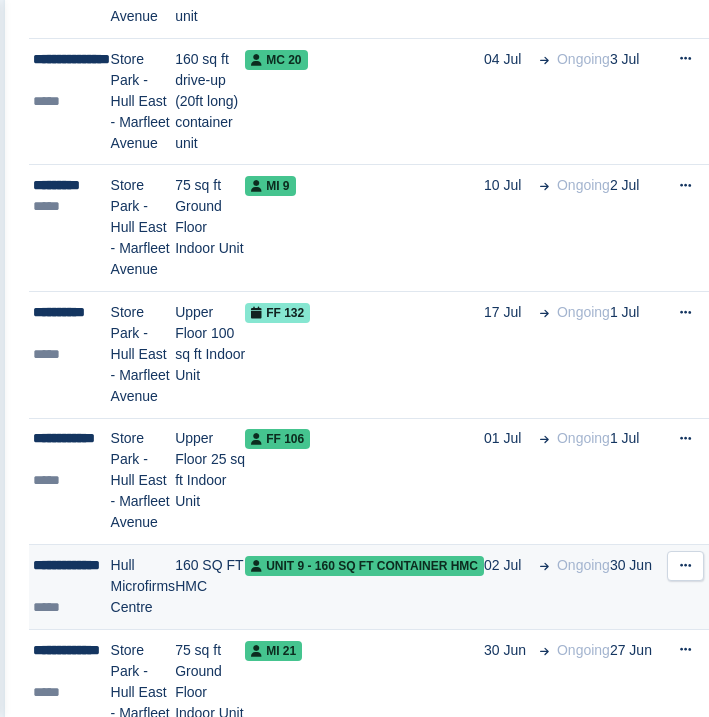 click on "Unit 9 - 160 sq ft container HMC" at bounding box center [364, 587] 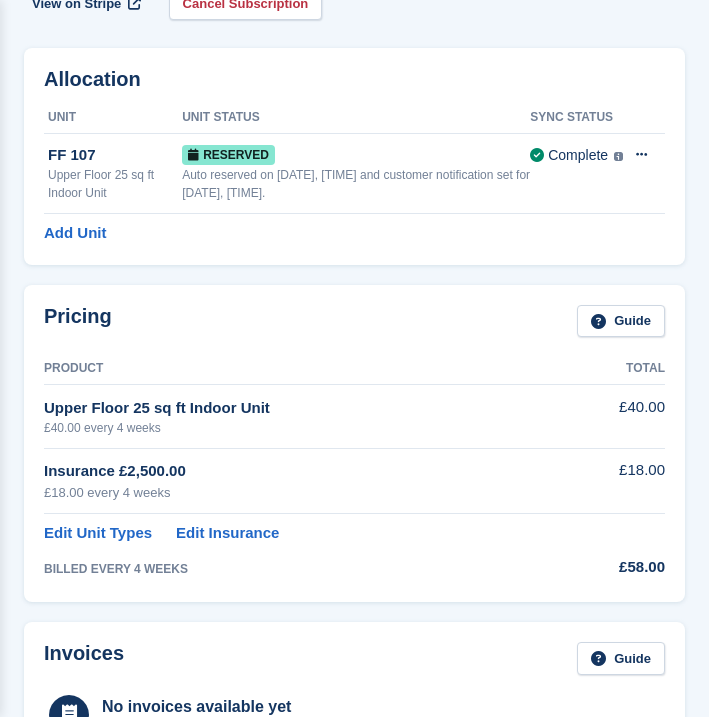 scroll, scrollTop: 143, scrollLeft: 0, axis: vertical 